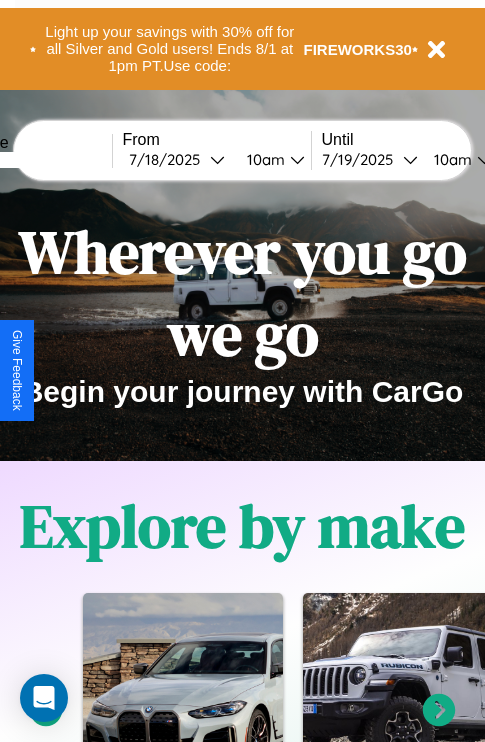 scroll, scrollTop: 0, scrollLeft: 0, axis: both 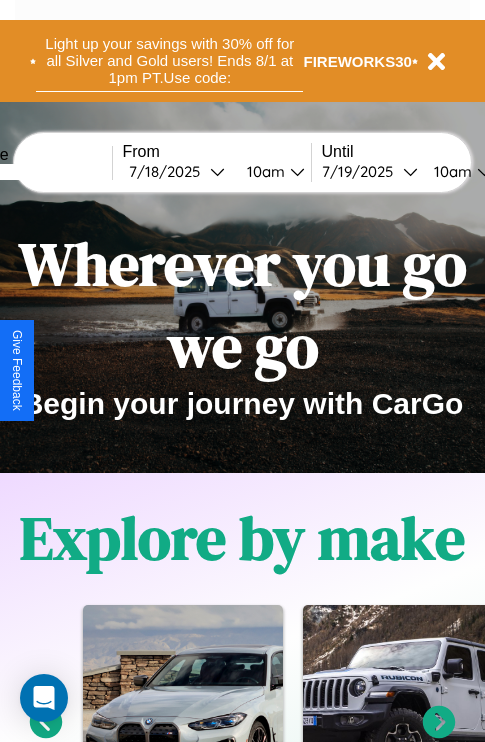 click on "Light up your savings with 30% off for all Silver and Gold users! Ends 8/1 at 1pm PT.  Use code:" at bounding box center (169, 61) 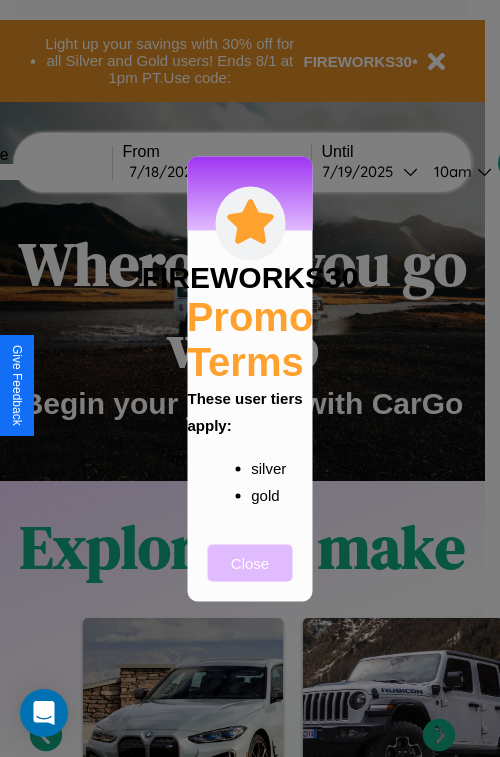 click on "Close" at bounding box center [250, 562] 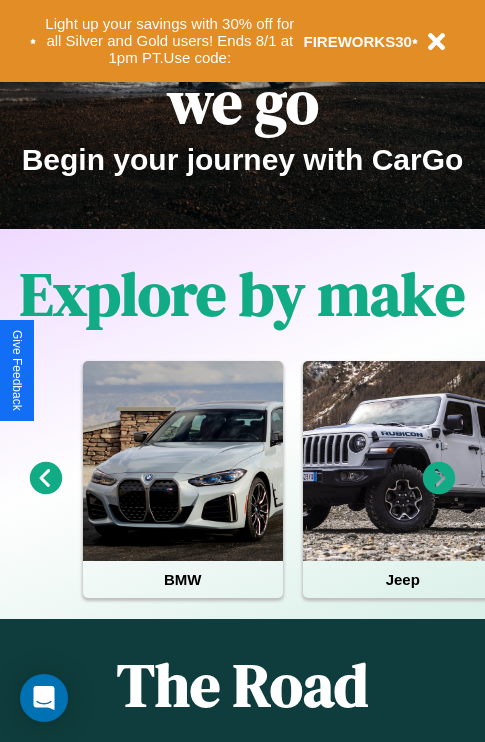 scroll, scrollTop: 308, scrollLeft: 0, axis: vertical 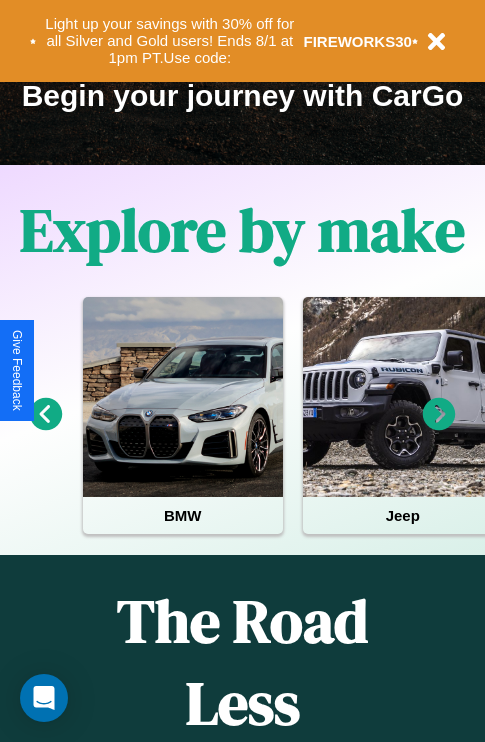 click 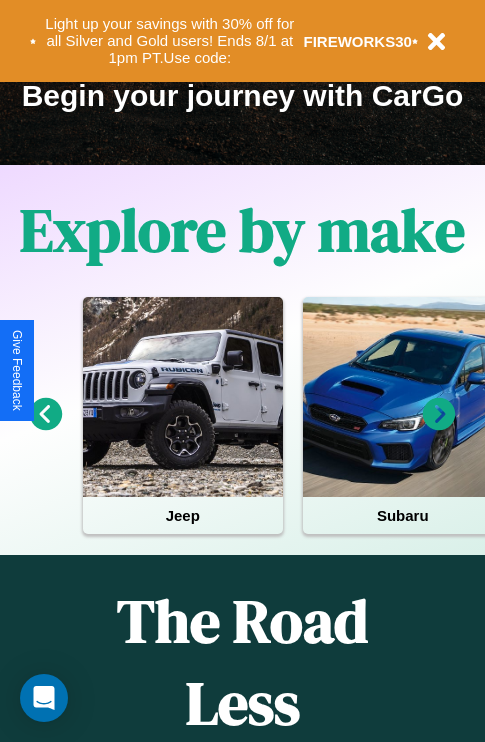 click 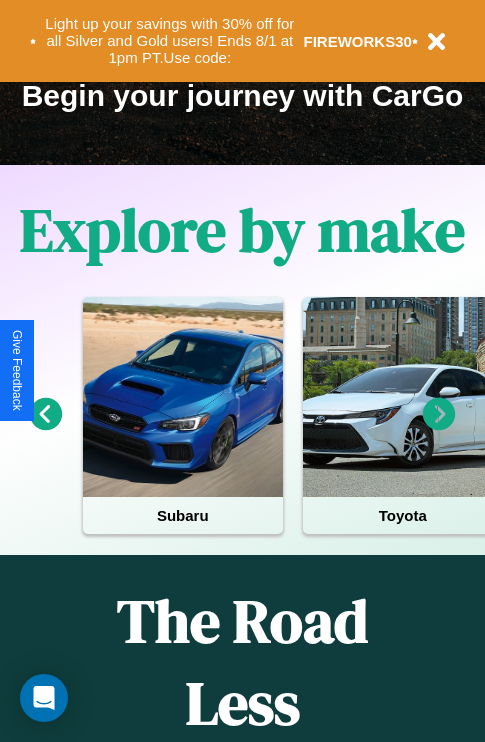 click 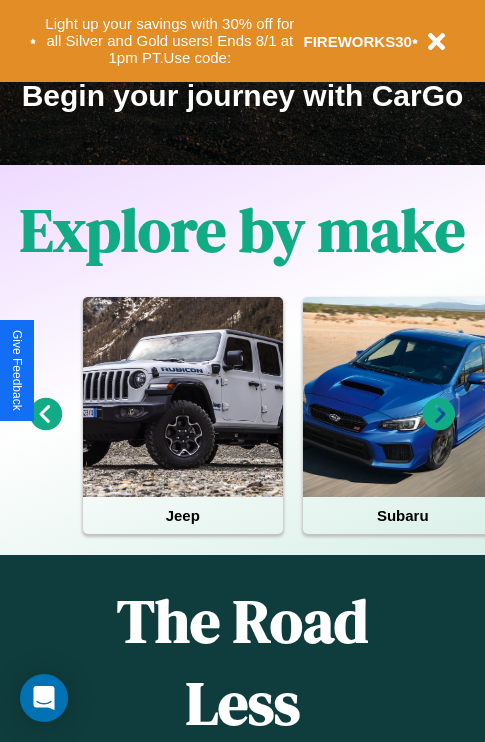 click 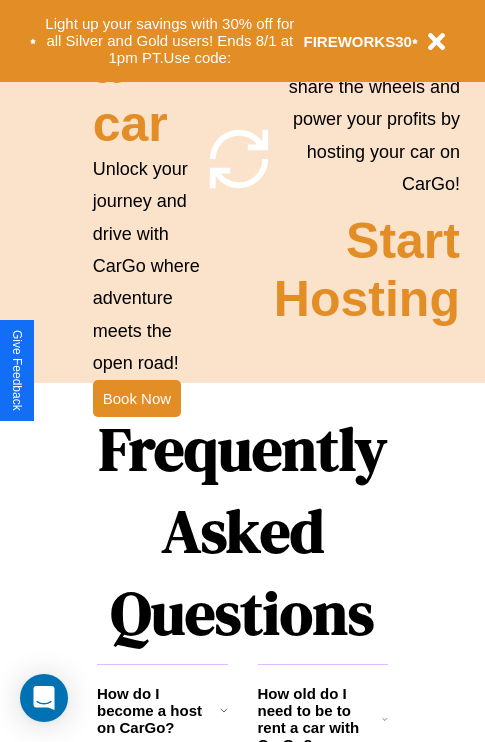 scroll, scrollTop: 1947, scrollLeft: 0, axis: vertical 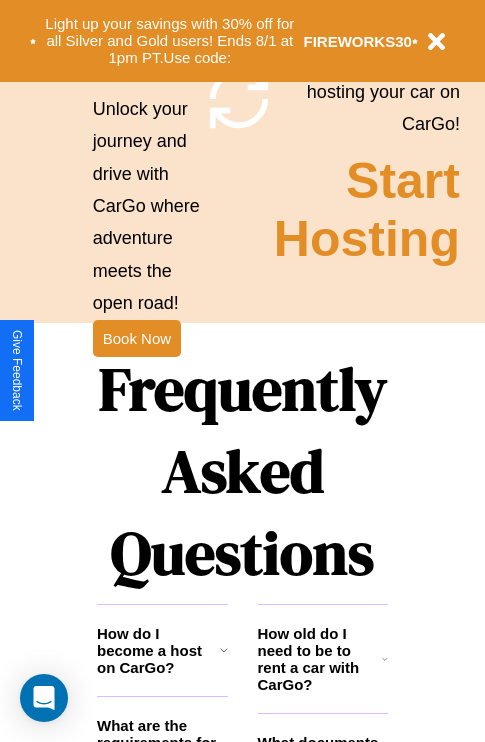 click on "Frequently Asked Questions" at bounding box center (242, 471) 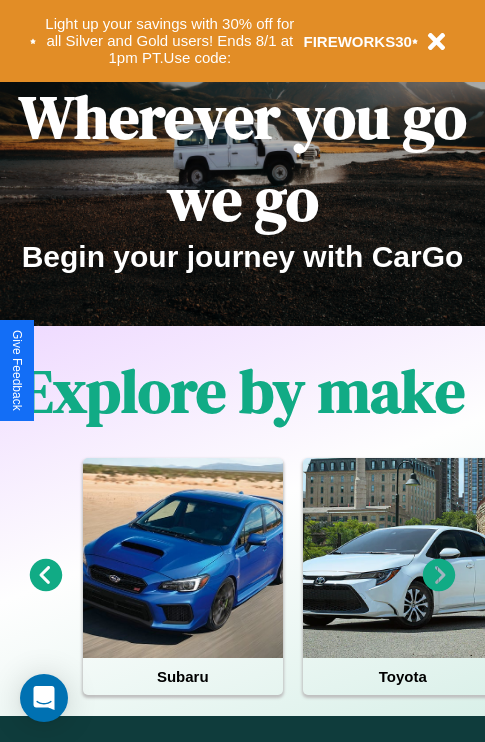 scroll, scrollTop: 0, scrollLeft: 0, axis: both 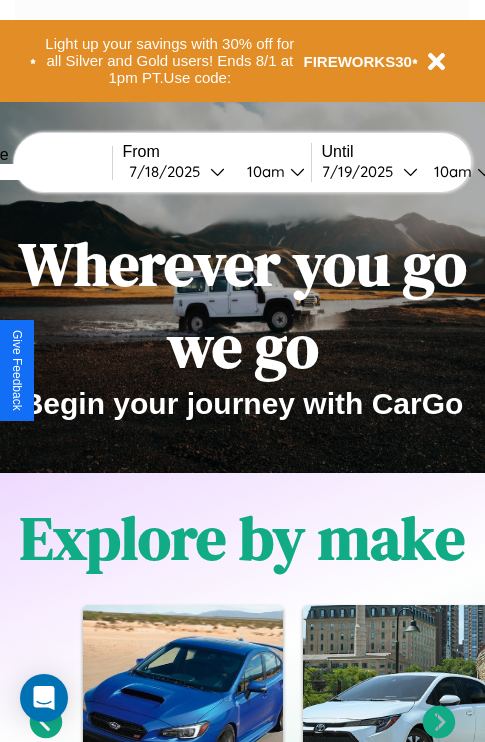 click 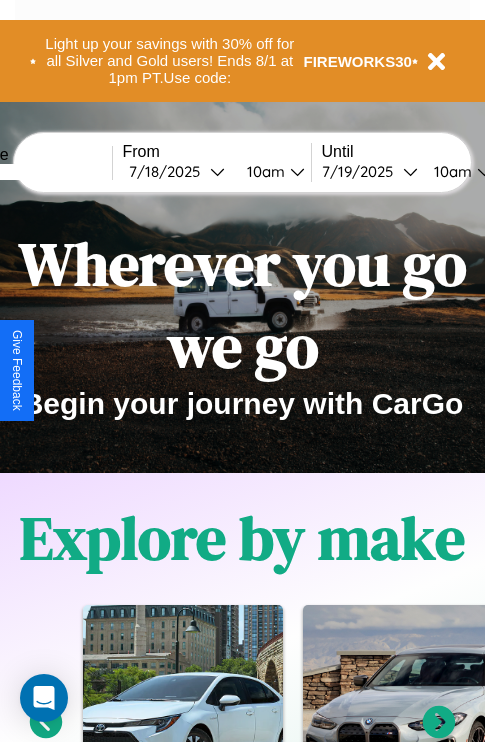 click at bounding box center (37, 172) 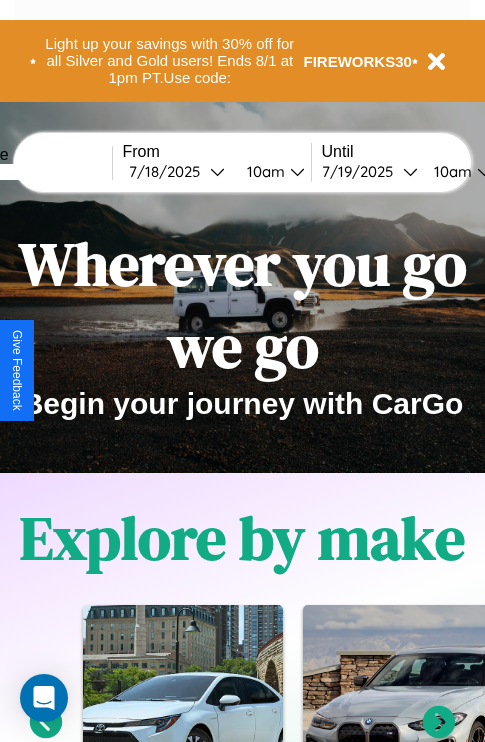 click 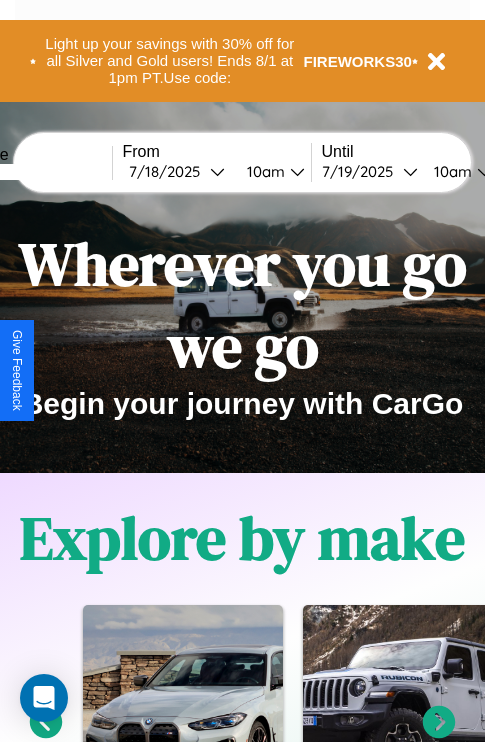 click 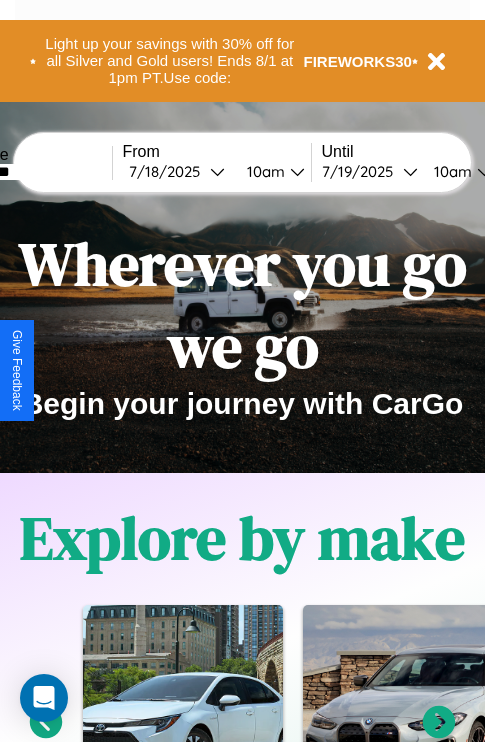 type on "********" 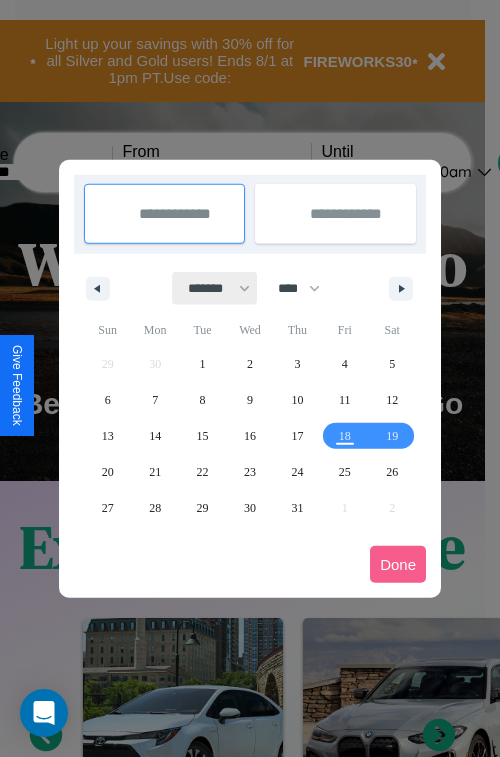 click on "******* ******** ***** ***** *** **** **** ****** ********* ******* ******** ********" at bounding box center (215, 288) 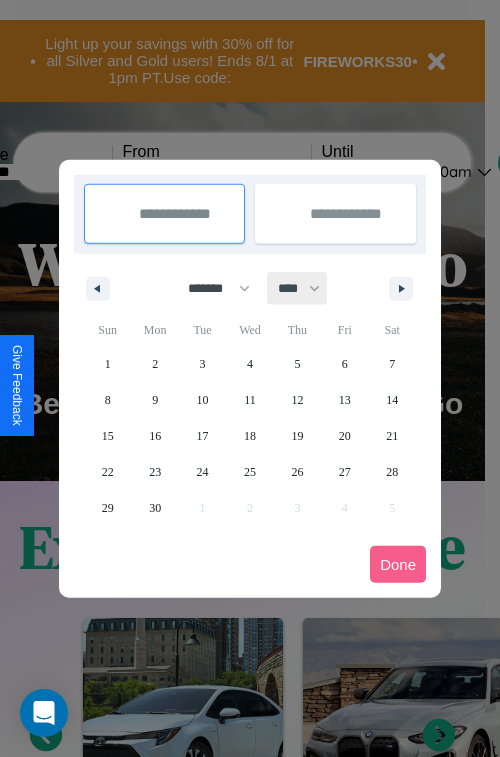 click on "**** **** **** **** **** **** **** **** **** **** **** **** **** **** **** **** **** **** **** **** **** **** **** **** **** **** **** **** **** **** **** **** **** **** **** **** **** **** **** **** **** **** **** **** **** **** **** **** **** **** **** **** **** **** **** **** **** **** **** **** **** **** **** **** **** **** **** **** **** **** **** **** **** **** **** **** **** **** **** **** **** **** **** **** **** **** **** **** **** **** **** **** **** **** **** **** **** **** **** **** **** **** **** **** **** **** **** **** **** **** **** **** **** **** **** **** **** **** **** **** ****" at bounding box center (298, 288) 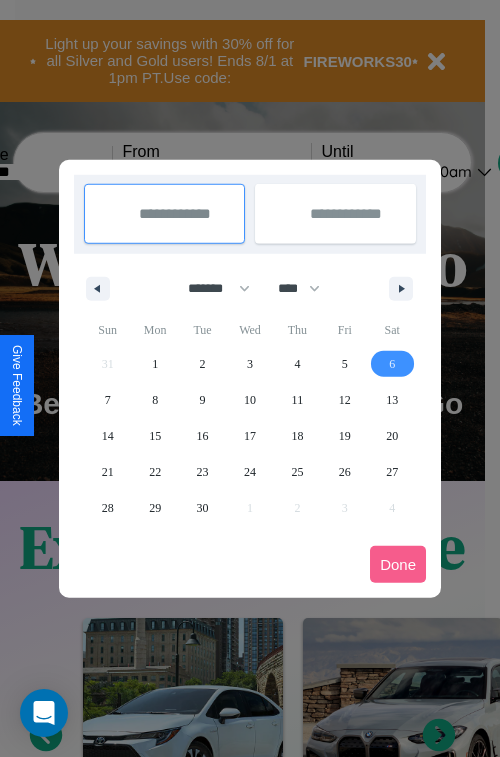 click on "6" at bounding box center [392, 364] 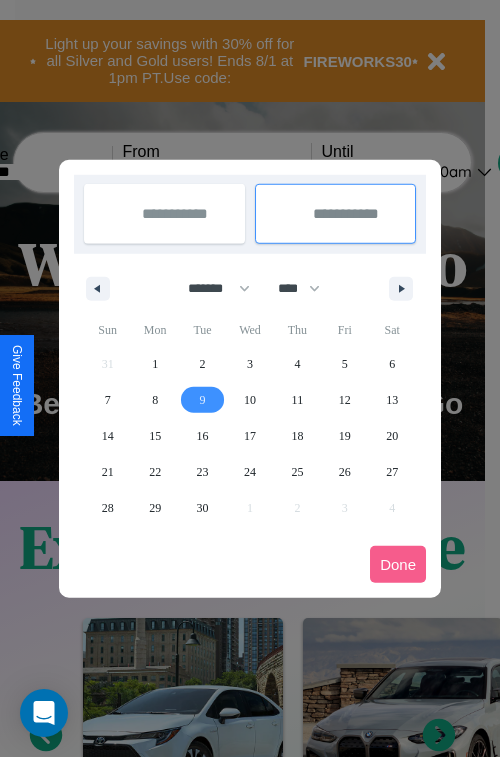 click on "9" at bounding box center (203, 400) 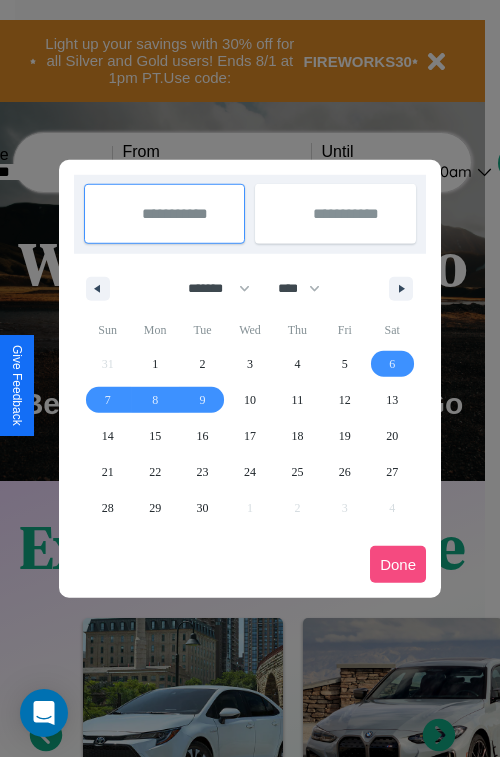 click on "Done" at bounding box center (398, 564) 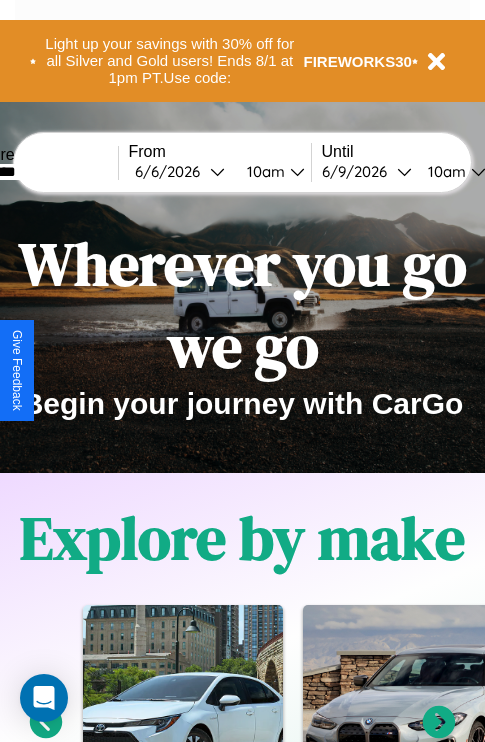 scroll, scrollTop: 0, scrollLeft: 68, axis: horizontal 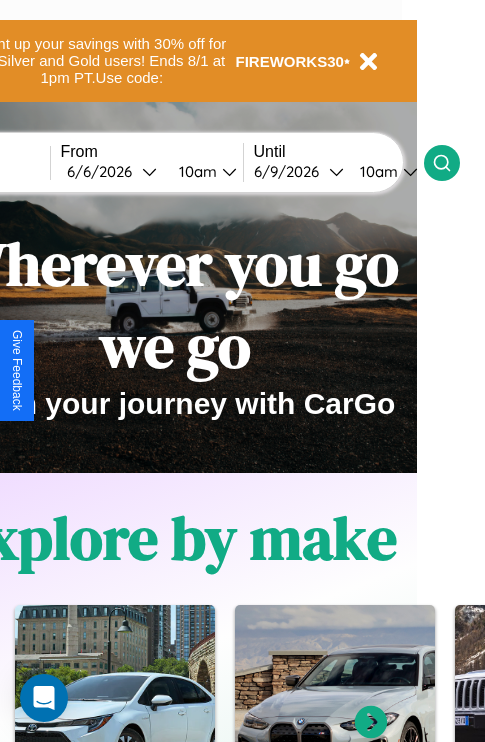 click 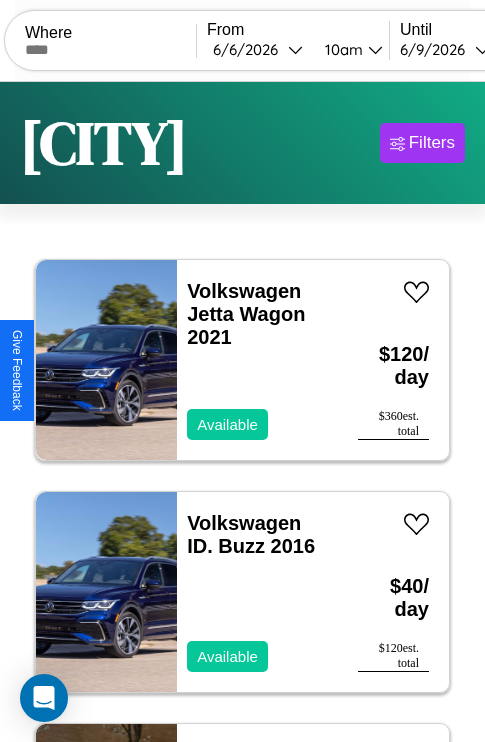 scroll, scrollTop: 79, scrollLeft: 0, axis: vertical 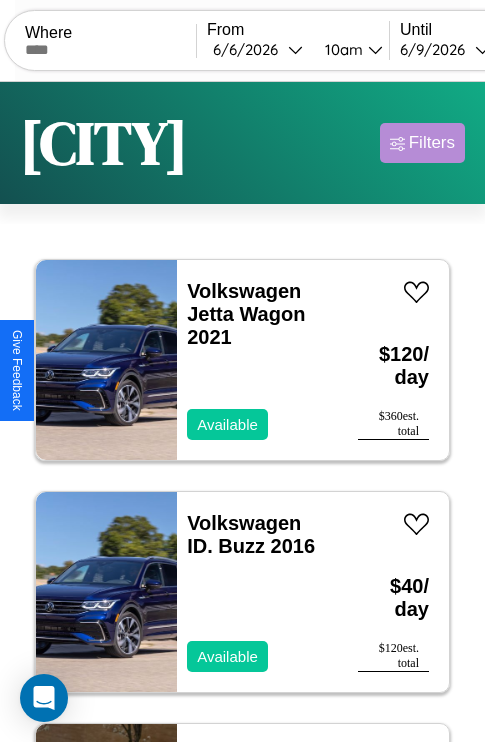 click on "Filters" at bounding box center [432, 143] 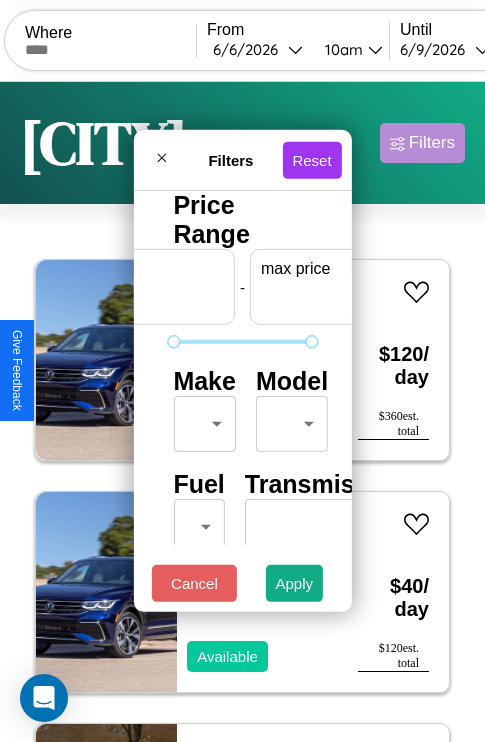 scroll, scrollTop: 0, scrollLeft: 124, axis: horizontal 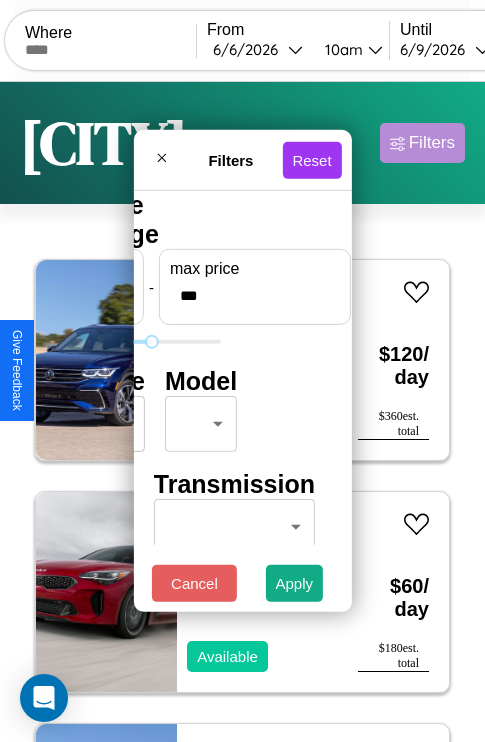 type on "***" 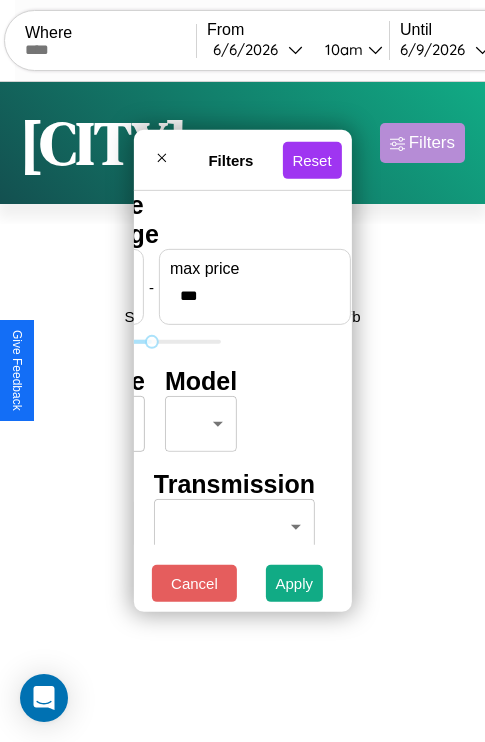 scroll, scrollTop: 0, scrollLeft: 0, axis: both 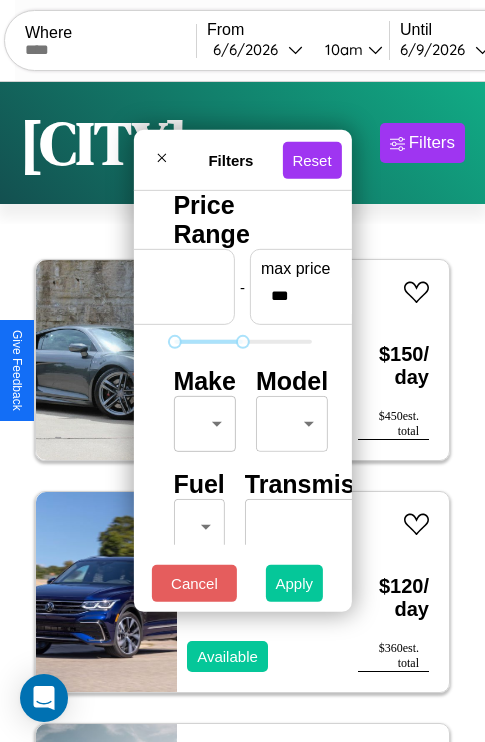 type on "*" 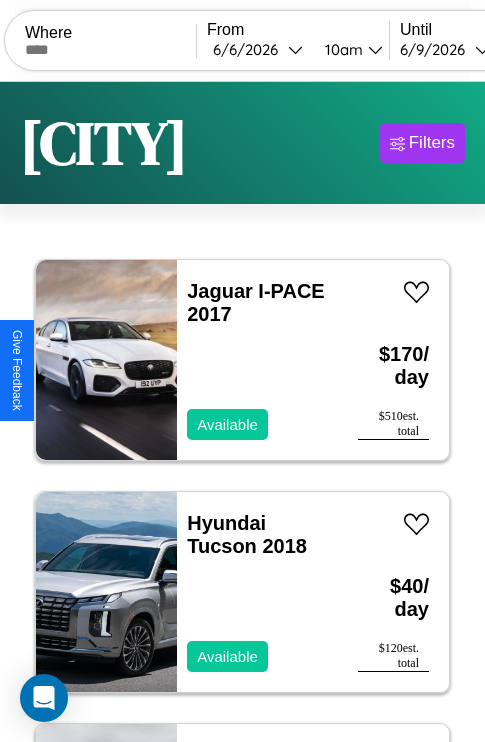 scroll, scrollTop: 95, scrollLeft: 0, axis: vertical 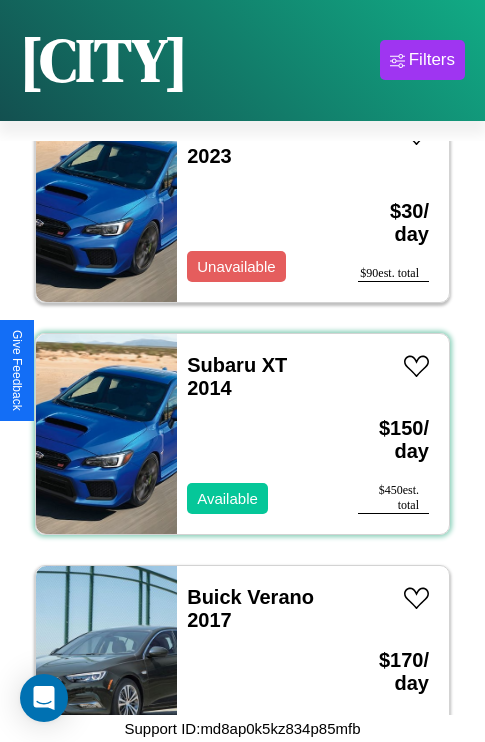click on "Subaru   XT   2014 Available" at bounding box center (257, 434) 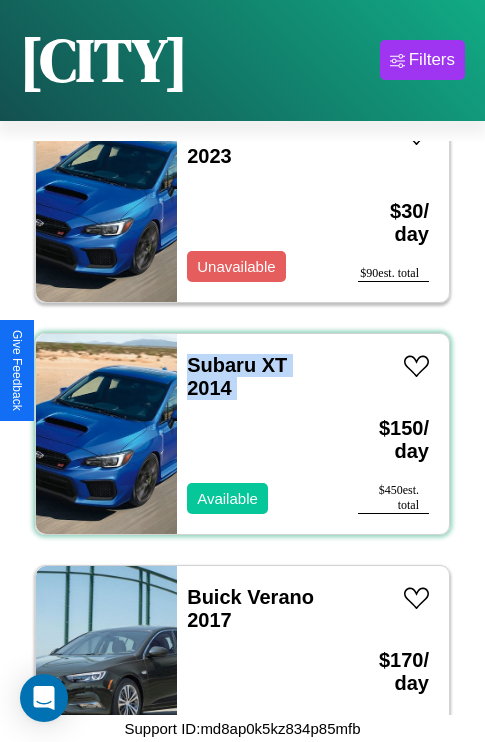 click on "Subaru   XT   2014 Available" at bounding box center (257, 434) 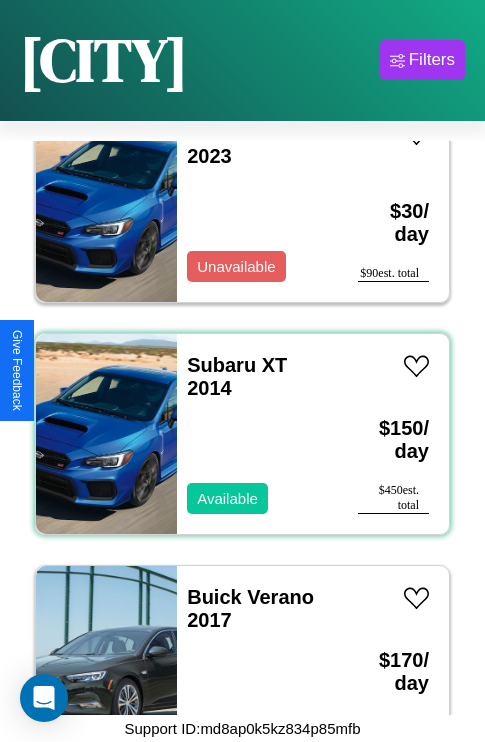 click on "Subaru   XT   2014 Available" at bounding box center (257, 434) 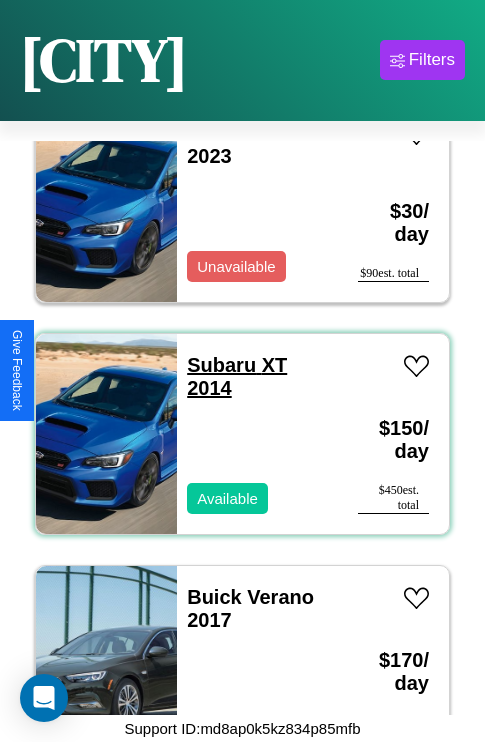 click on "Subaru   XT   2014" at bounding box center [237, 376] 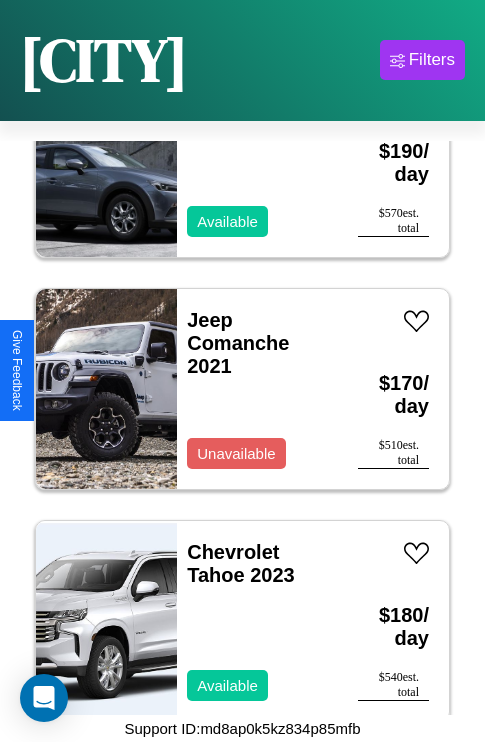 scroll, scrollTop: 14691, scrollLeft: 0, axis: vertical 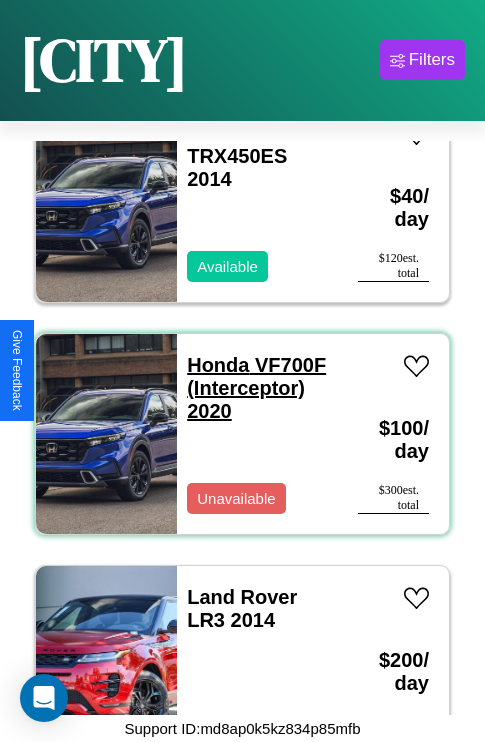 click on "Honda   VF700F (Interceptor)   2020" at bounding box center [256, 388] 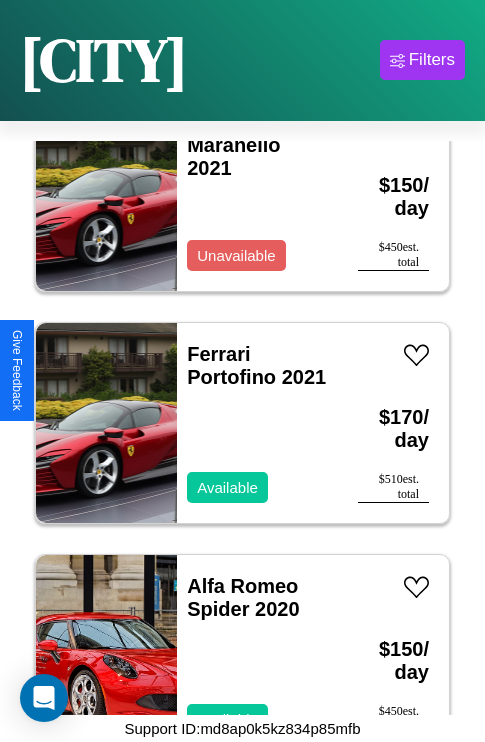 scroll, scrollTop: 3091, scrollLeft: 0, axis: vertical 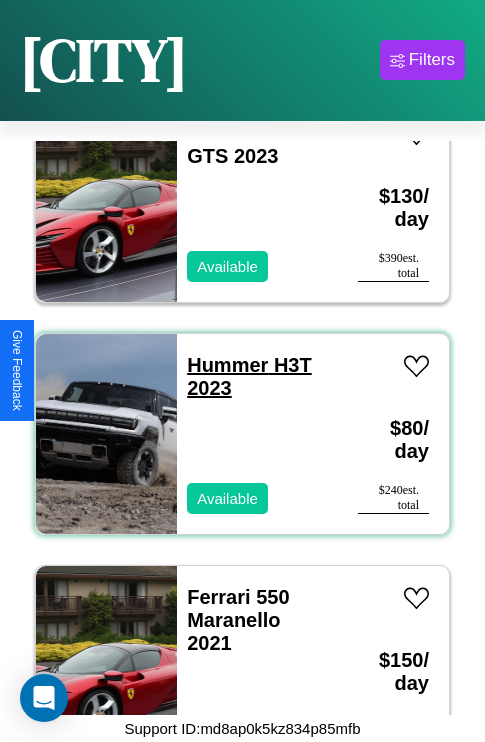 click on "Hummer   H3T   2023" at bounding box center (249, 376) 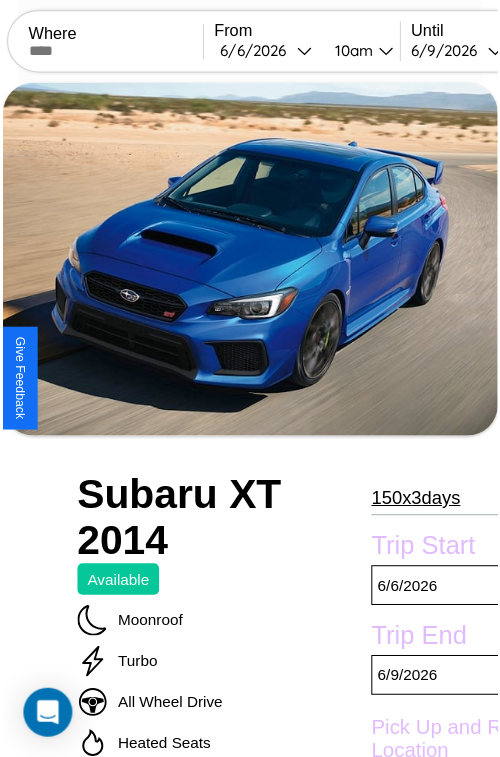 scroll, scrollTop: 203, scrollLeft: 96, axis: both 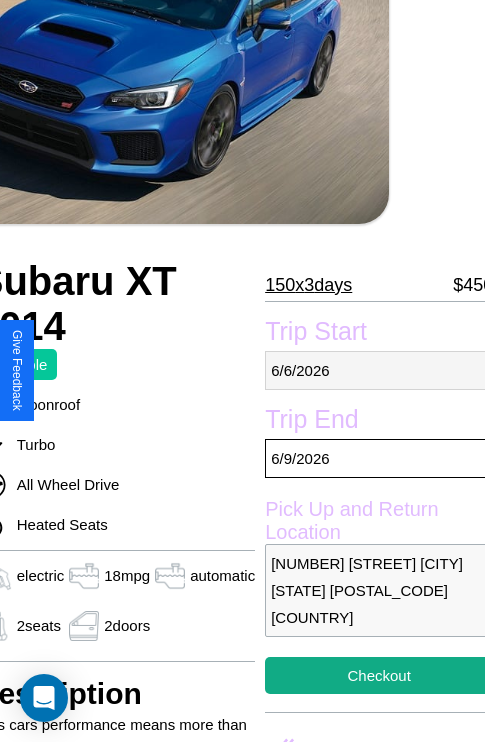 click on "6 / 6 / 2026" at bounding box center (379, 370) 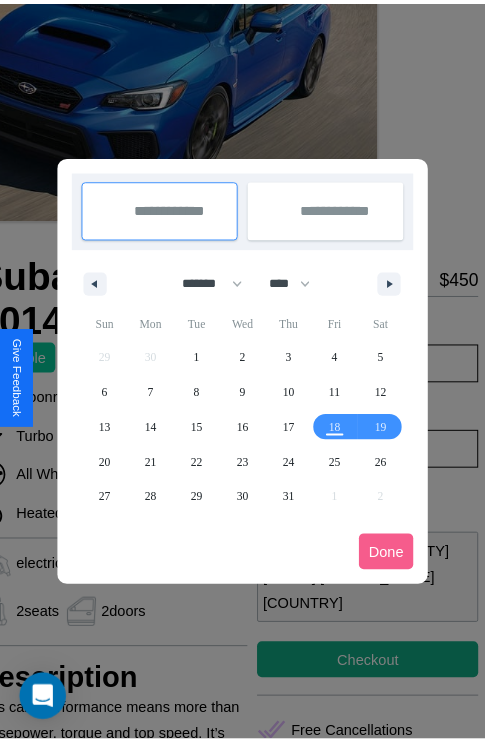 scroll, scrollTop: 0, scrollLeft: 96, axis: horizontal 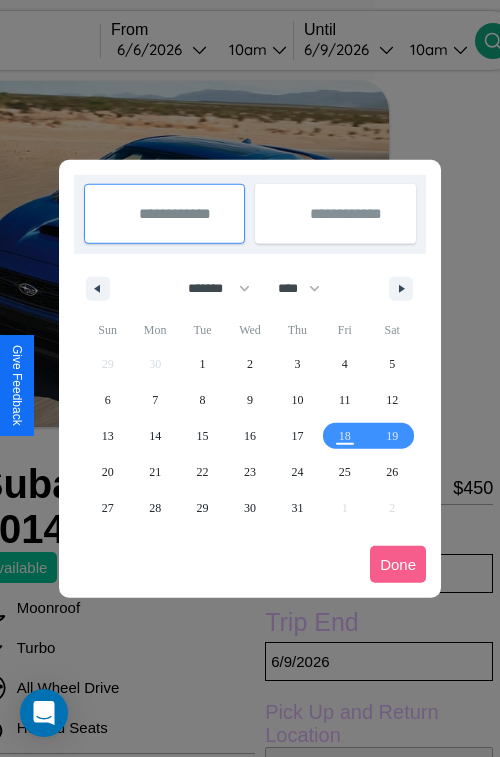 click at bounding box center [250, 378] 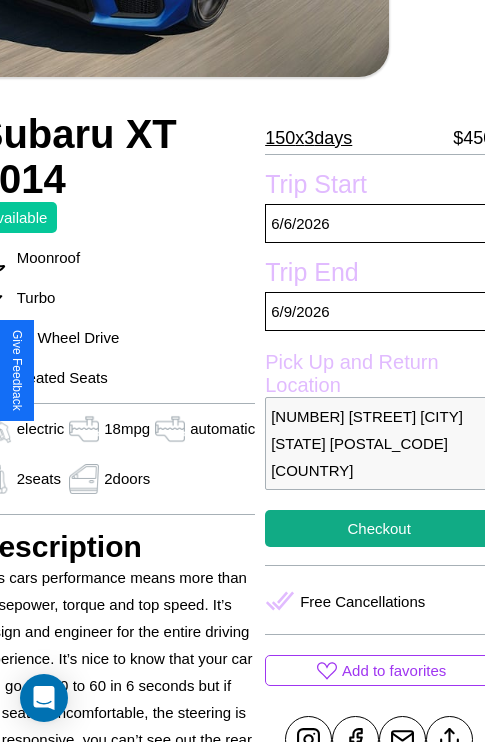 scroll, scrollTop: 481, scrollLeft: 96, axis: both 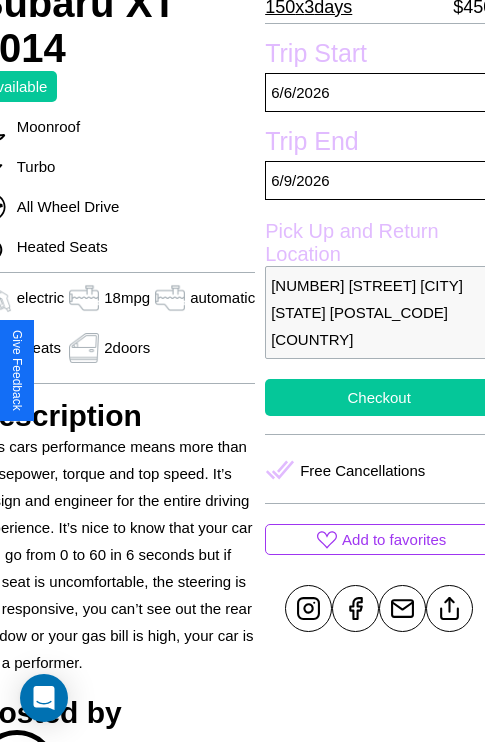click on "Checkout" at bounding box center (379, 397) 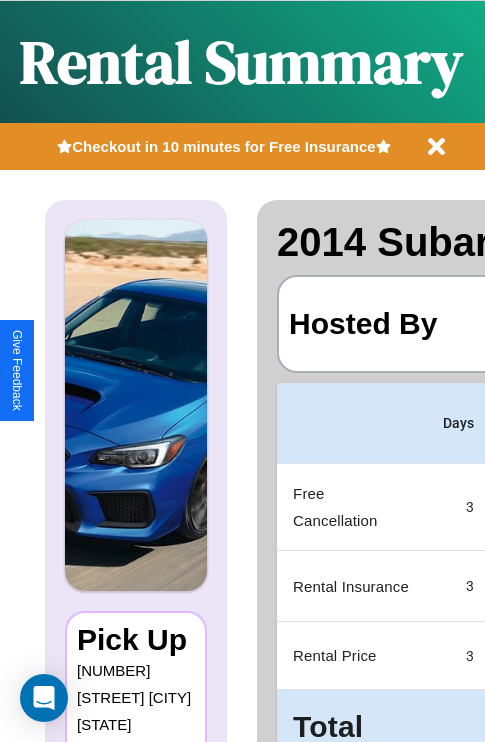 scroll, scrollTop: 0, scrollLeft: 389, axis: horizontal 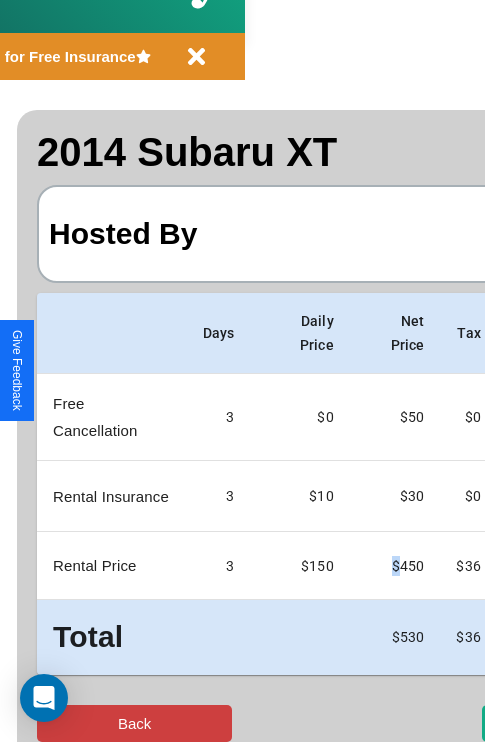 click on "Back" at bounding box center (134, 723) 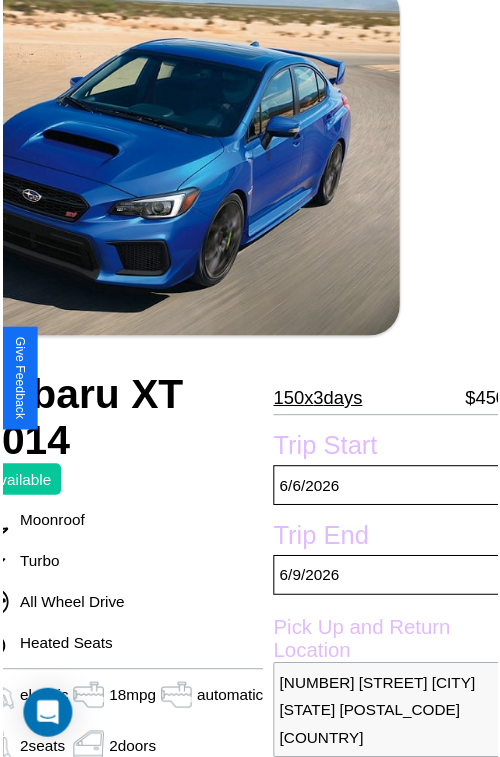 scroll, scrollTop: 203, scrollLeft: 96, axis: both 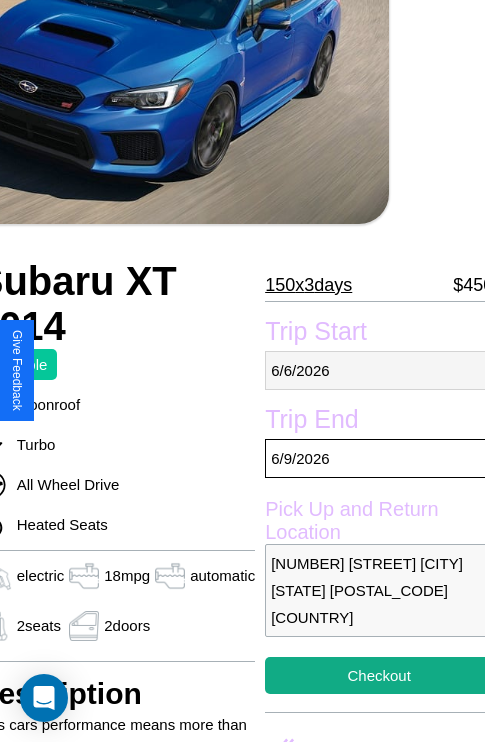 click on "6 / 6 / 2026" at bounding box center (379, 370) 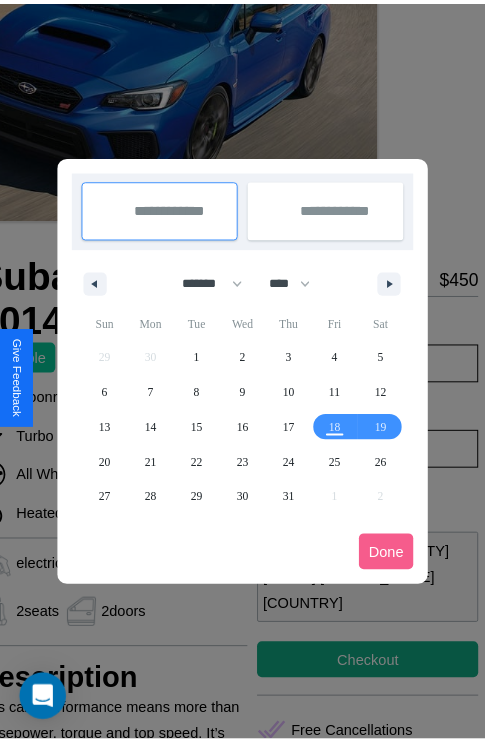scroll, scrollTop: 0, scrollLeft: 96, axis: horizontal 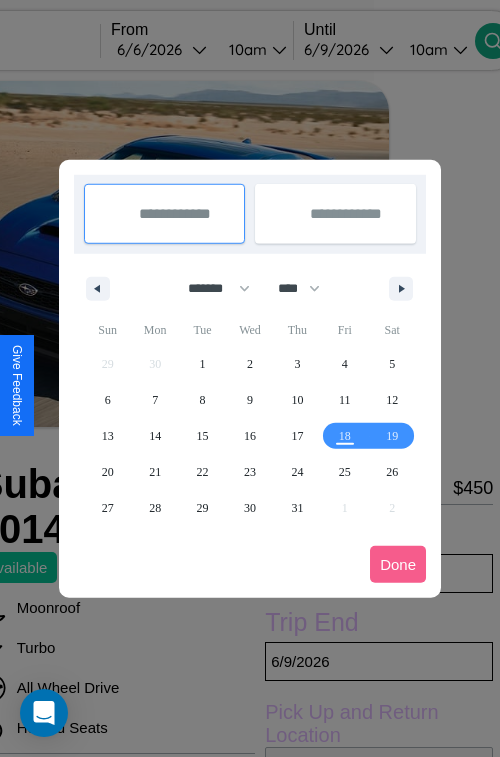 click at bounding box center (250, 378) 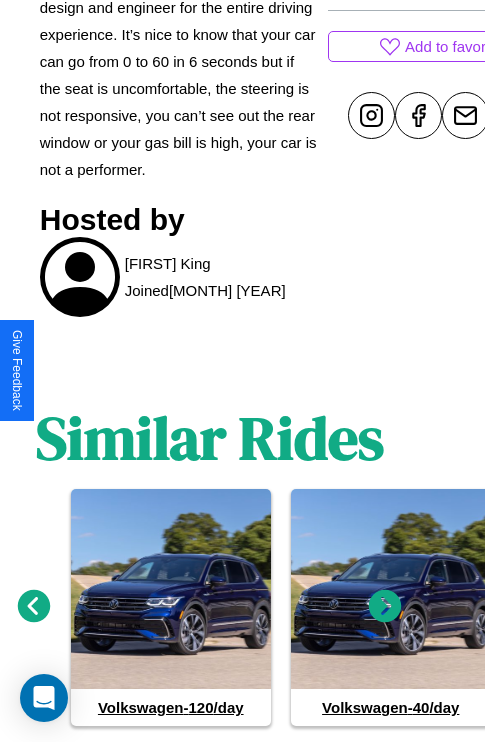 scroll, scrollTop: 1025, scrollLeft: 30, axis: both 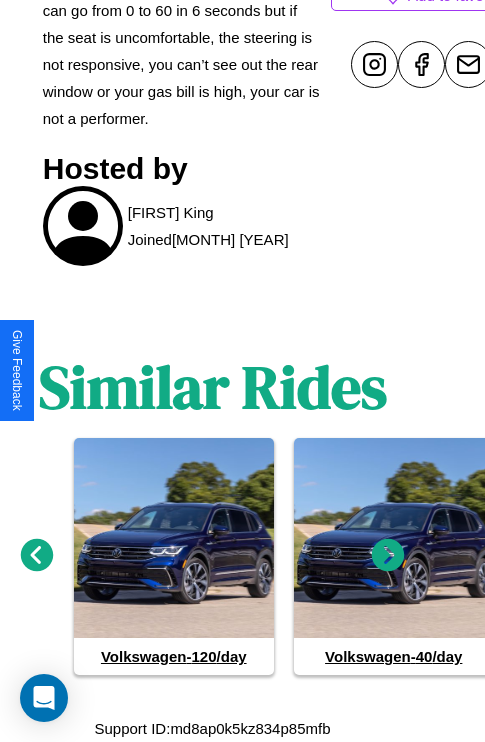 click 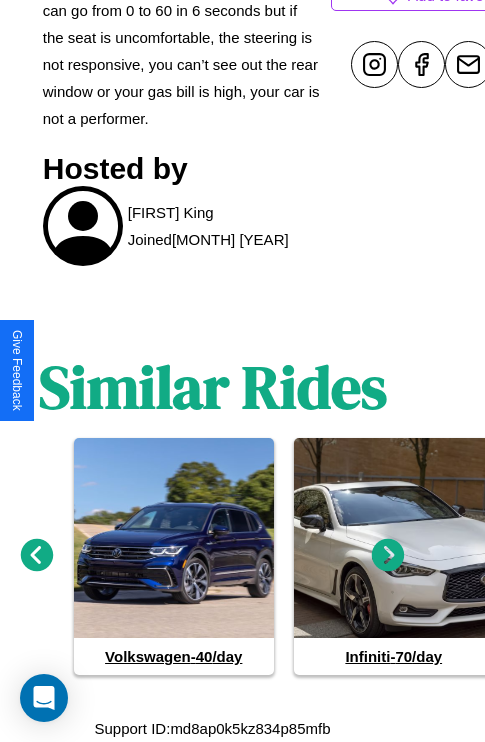 click 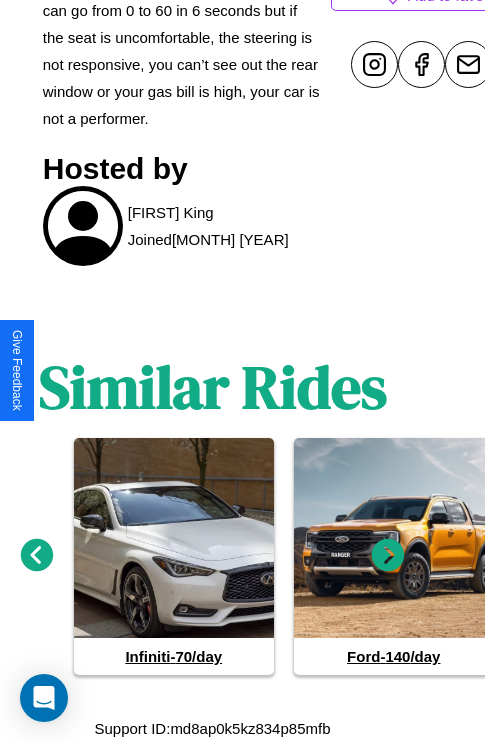 click 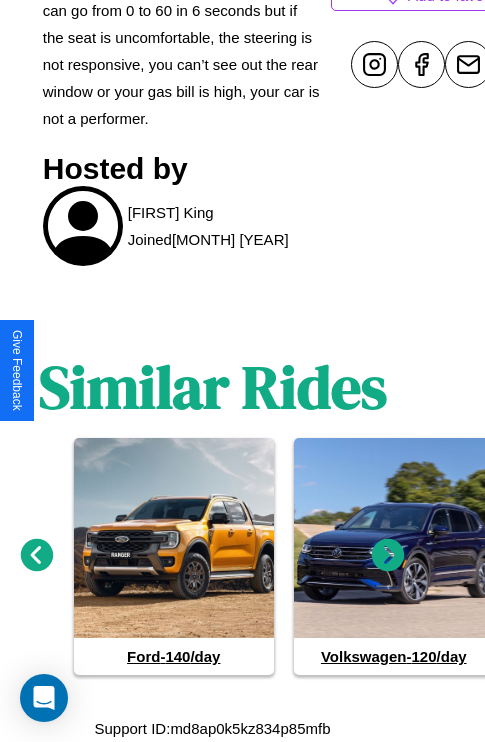 click 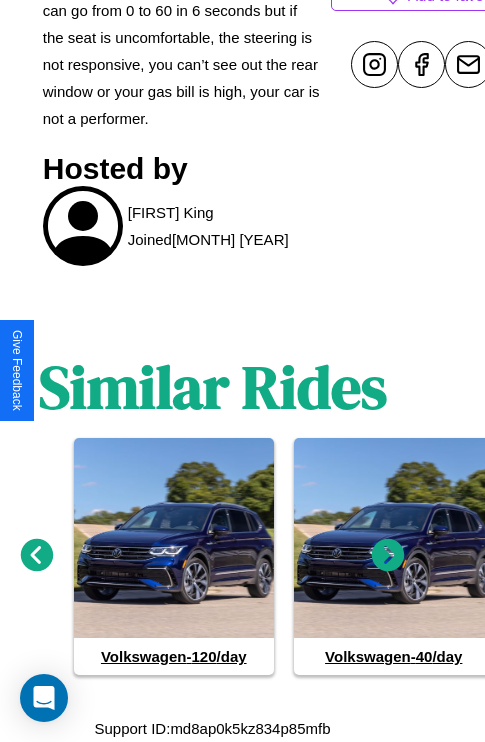 click 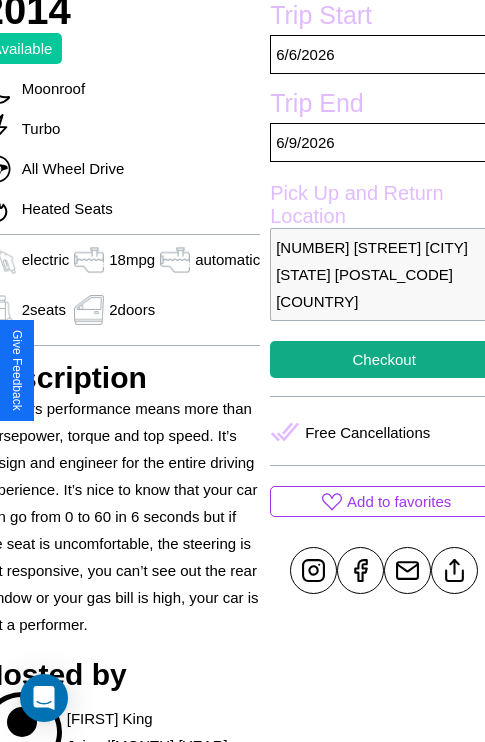 scroll, scrollTop: 481, scrollLeft: 96, axis: both 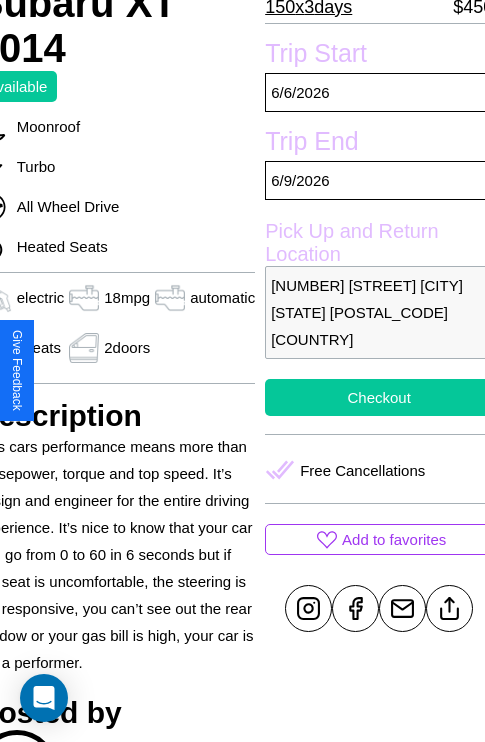 click on "Checkout" at bounding box center (379, 397) 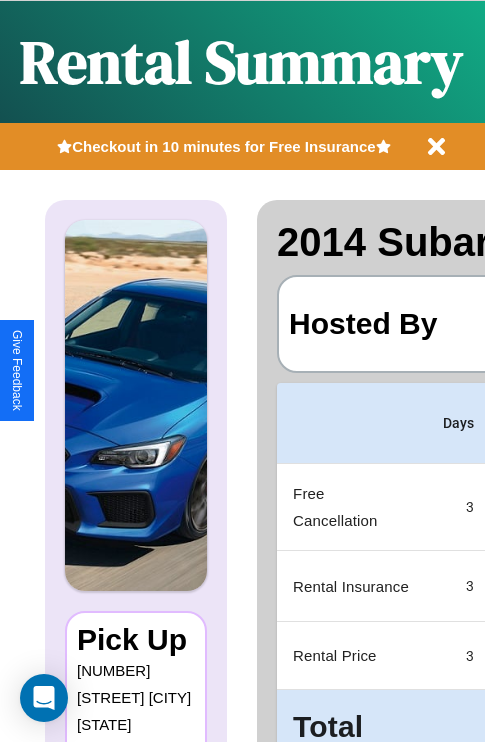 scroll, scrollTop: 0, scrollLeft: 389, axis: horizontal 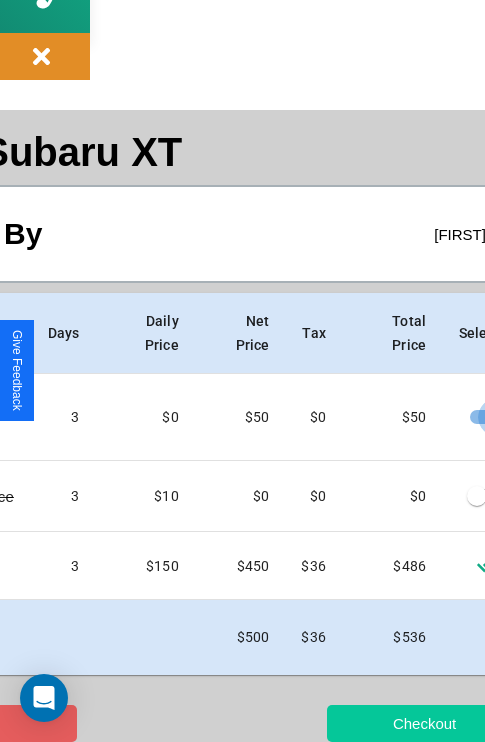 click on "Checkout" at bounding box center [424, 723] 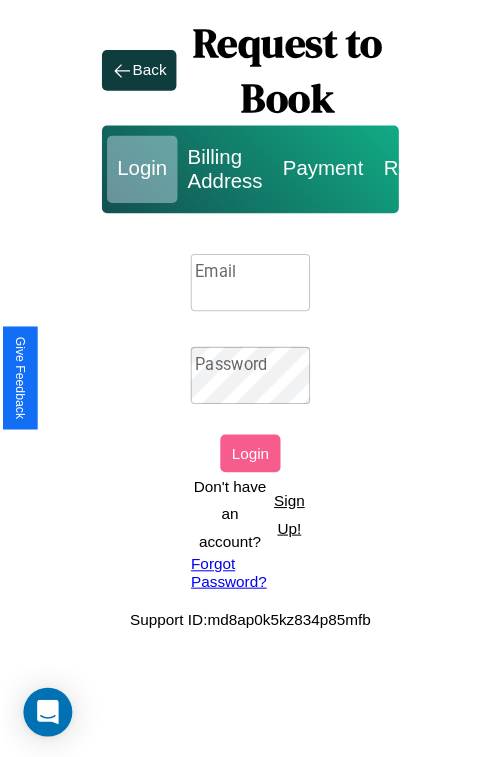 scroll, scrollTop: 0, scrollLeft: 0, axis: both 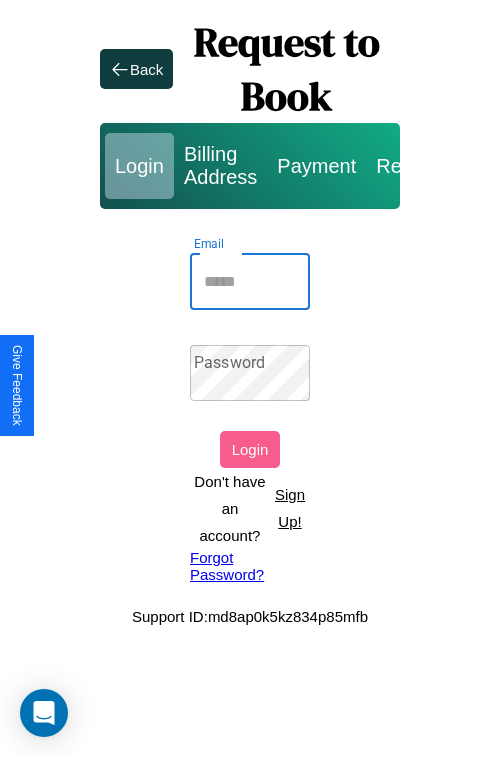 click on "Email" at bounding box center [250, 282] 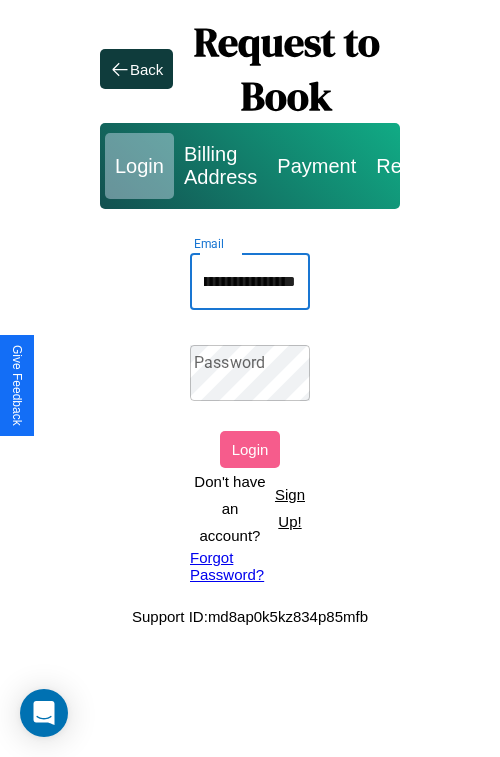 scroll, scrollTop: 0, scrollLeft: 91, axis: horizontal 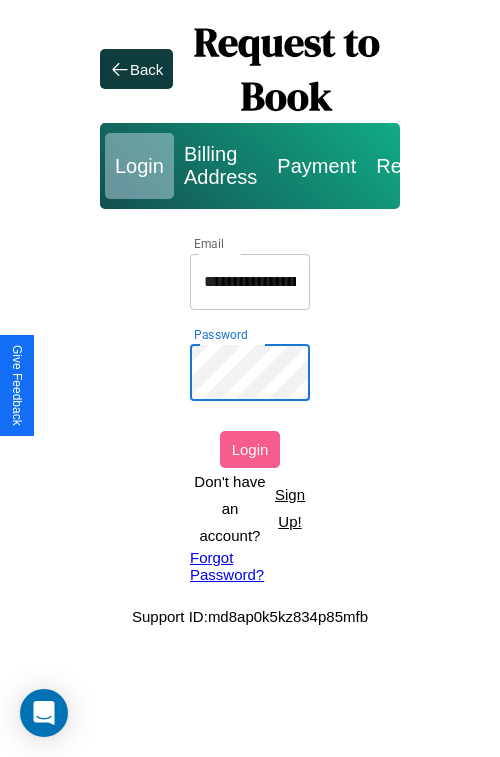 click on "Login" at bounding box center [250, 449] 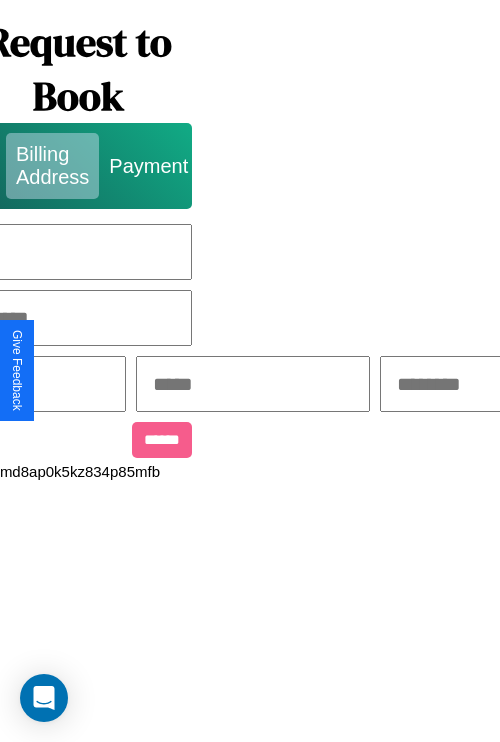 scroll, scrollTop: 0, scrollLeft: 517, axis: horizontal 